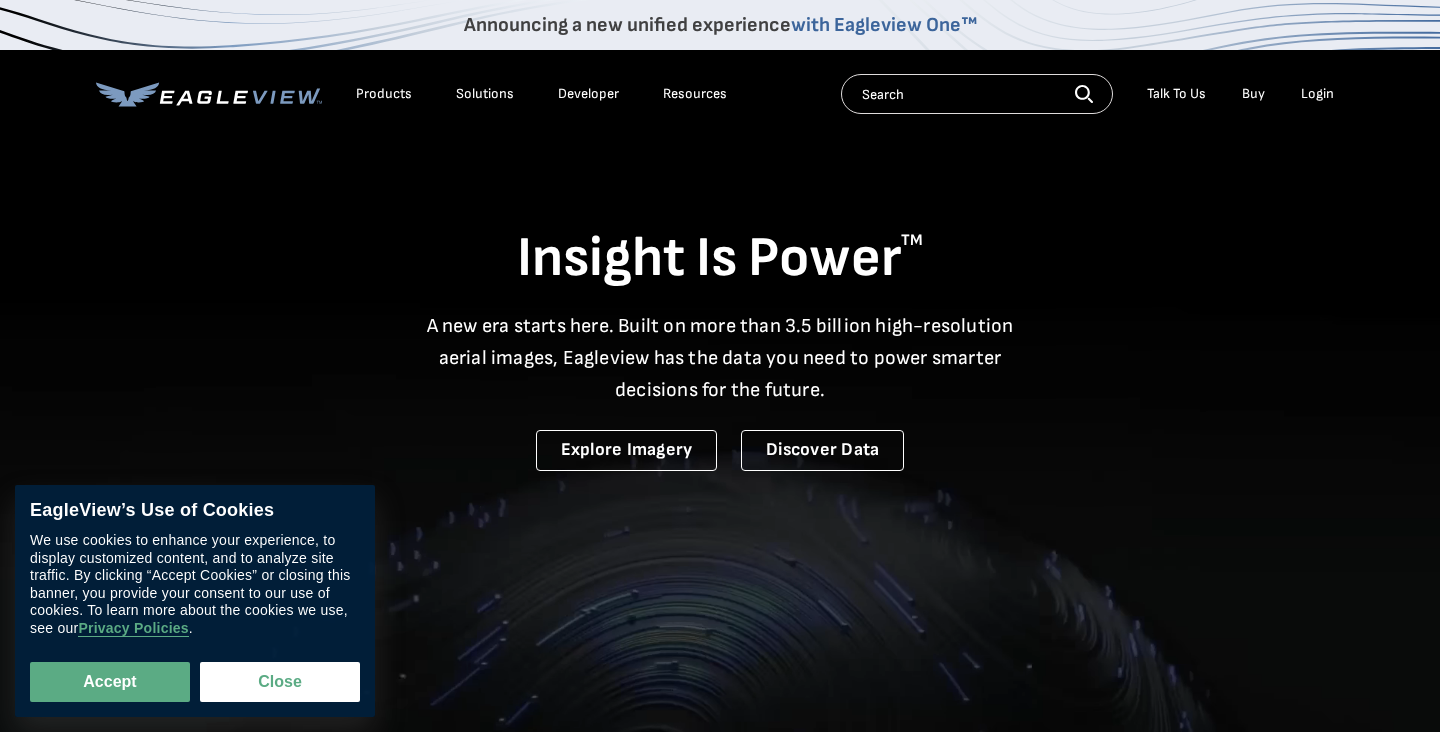 scroll, scrollTop: 0, scrollLeft: 0, axis: both 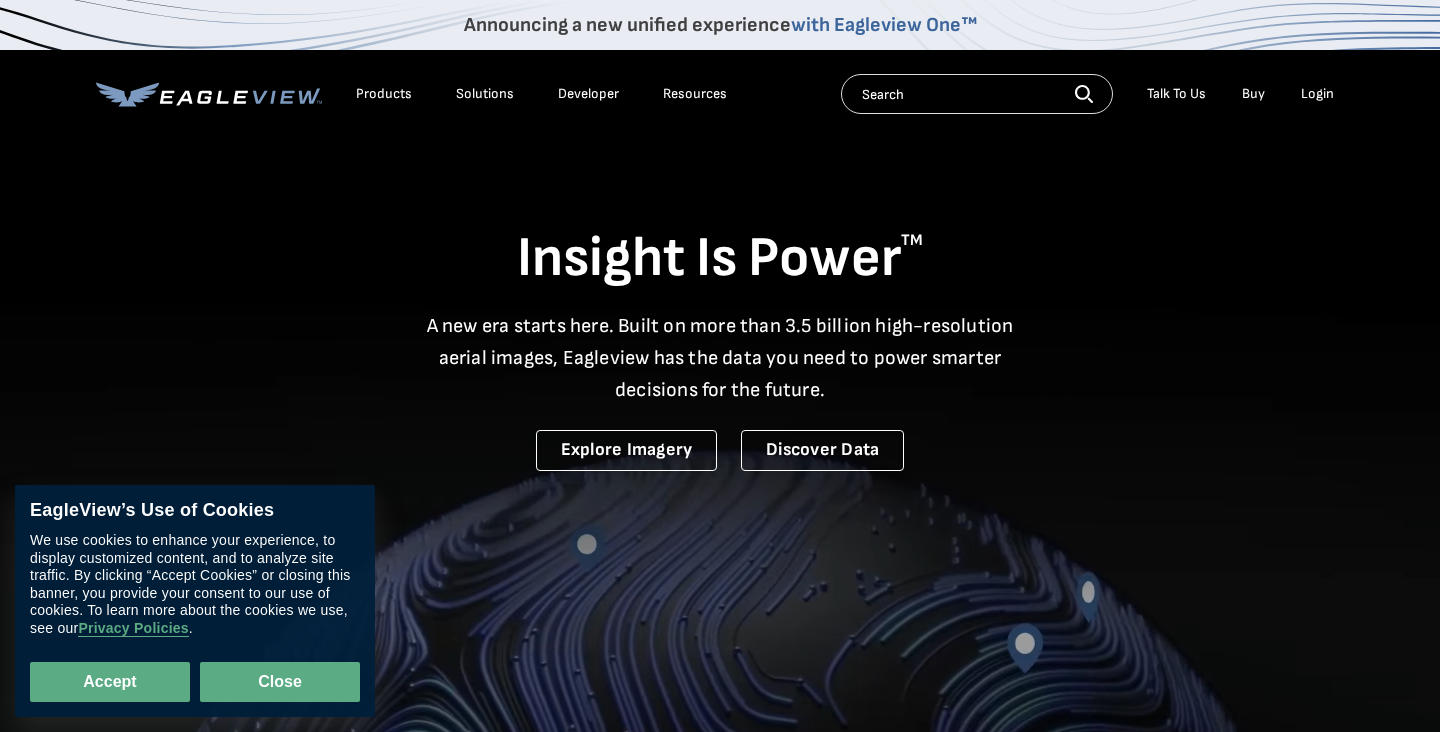 click on "Close" at bounding box center (280, 682) 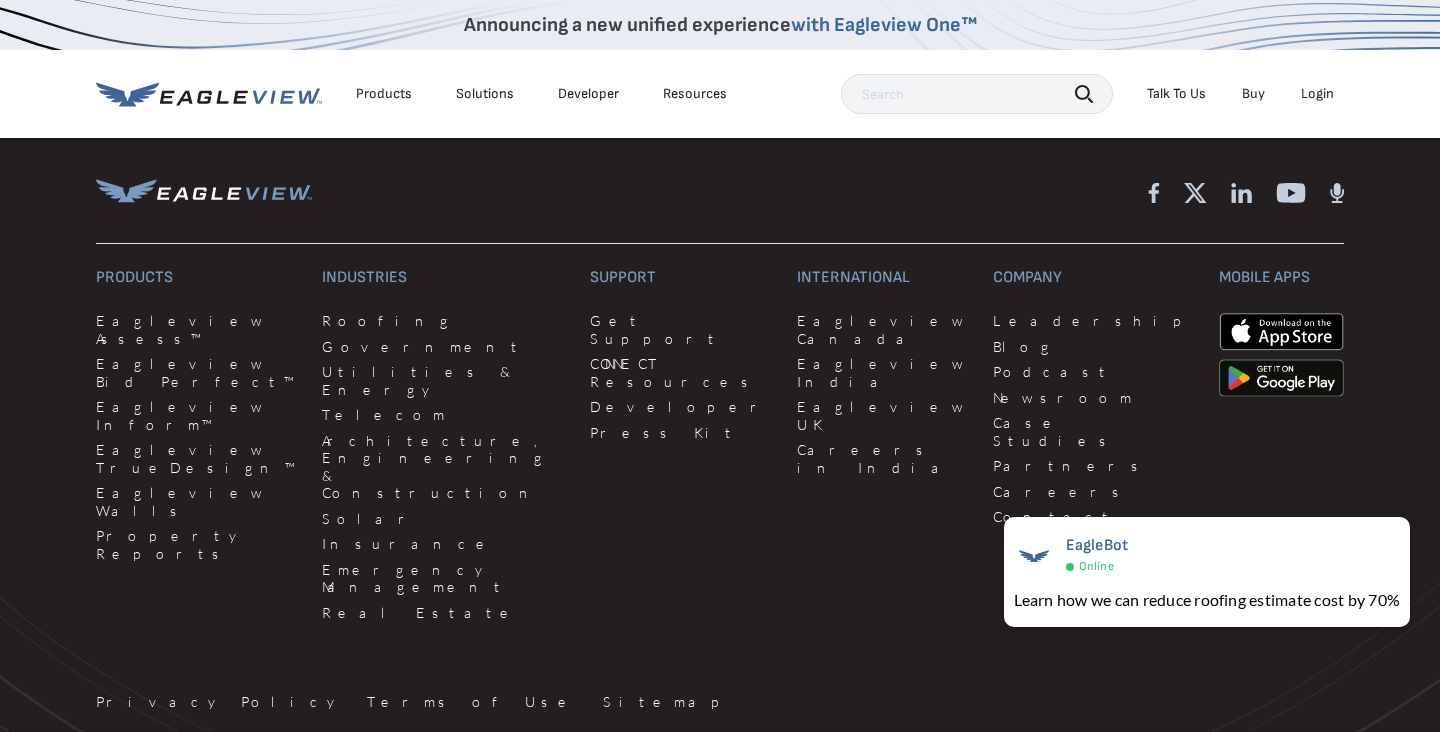 scroll, scrollTop: 5213, scrollLeft: 0, axis: vertical 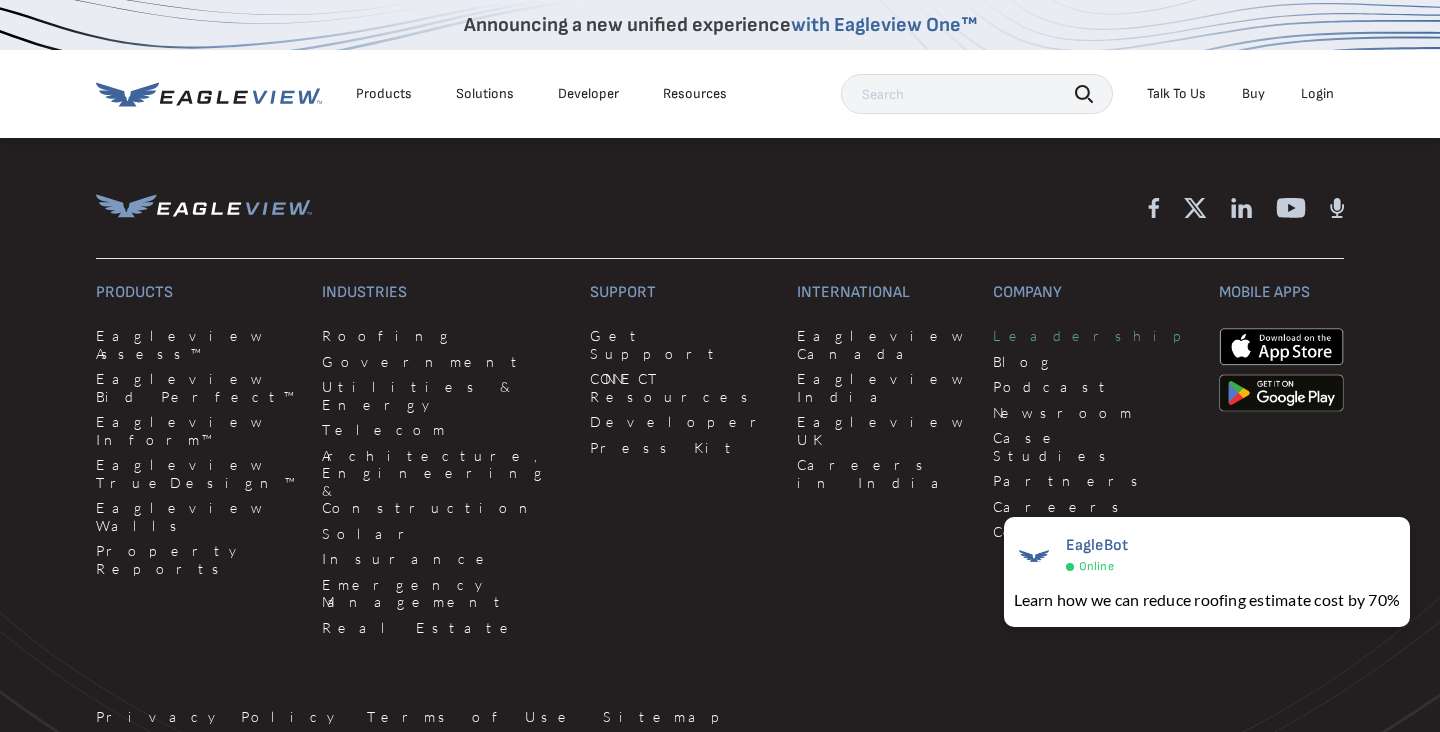 click on "Leadership" at bounding box center (1094, 336) 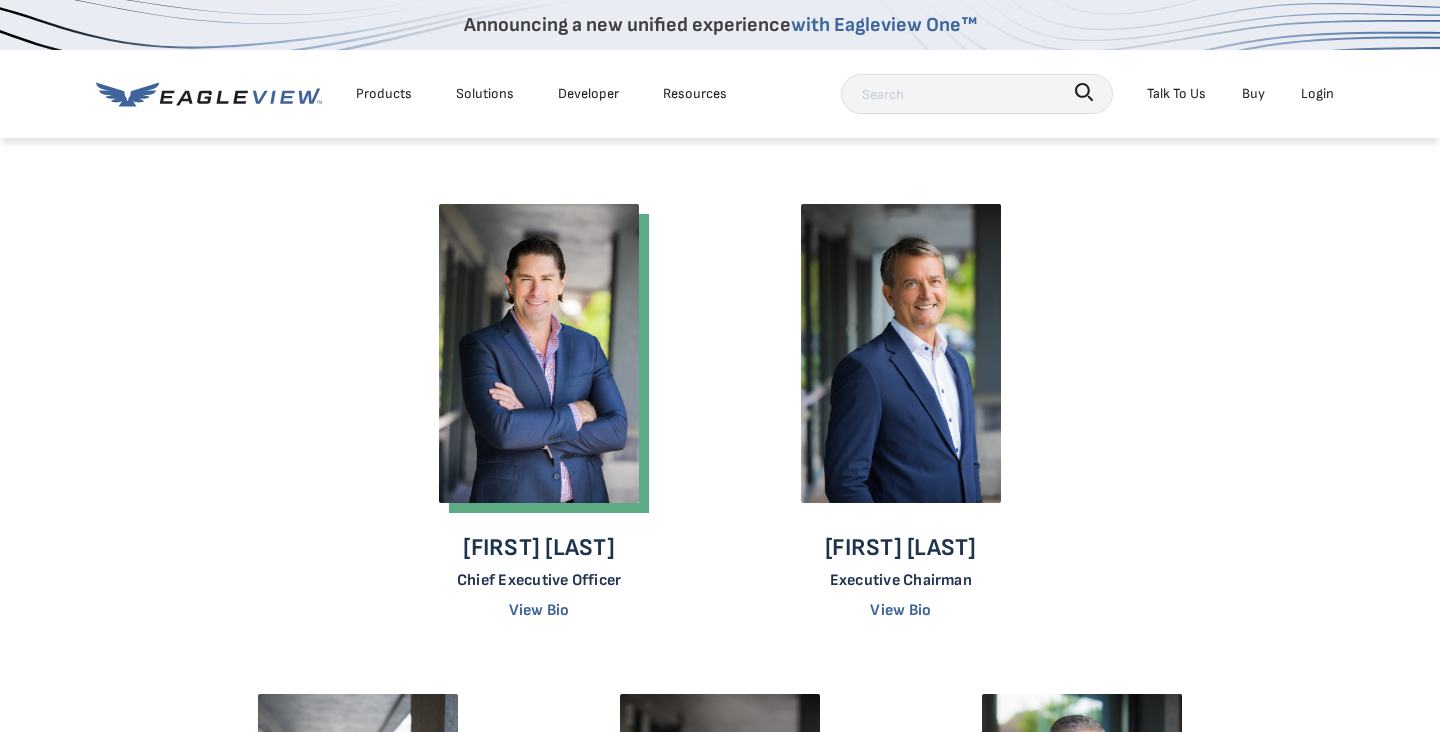 scroll, scrollTop: 0, scrollLeft: 0, axis: both 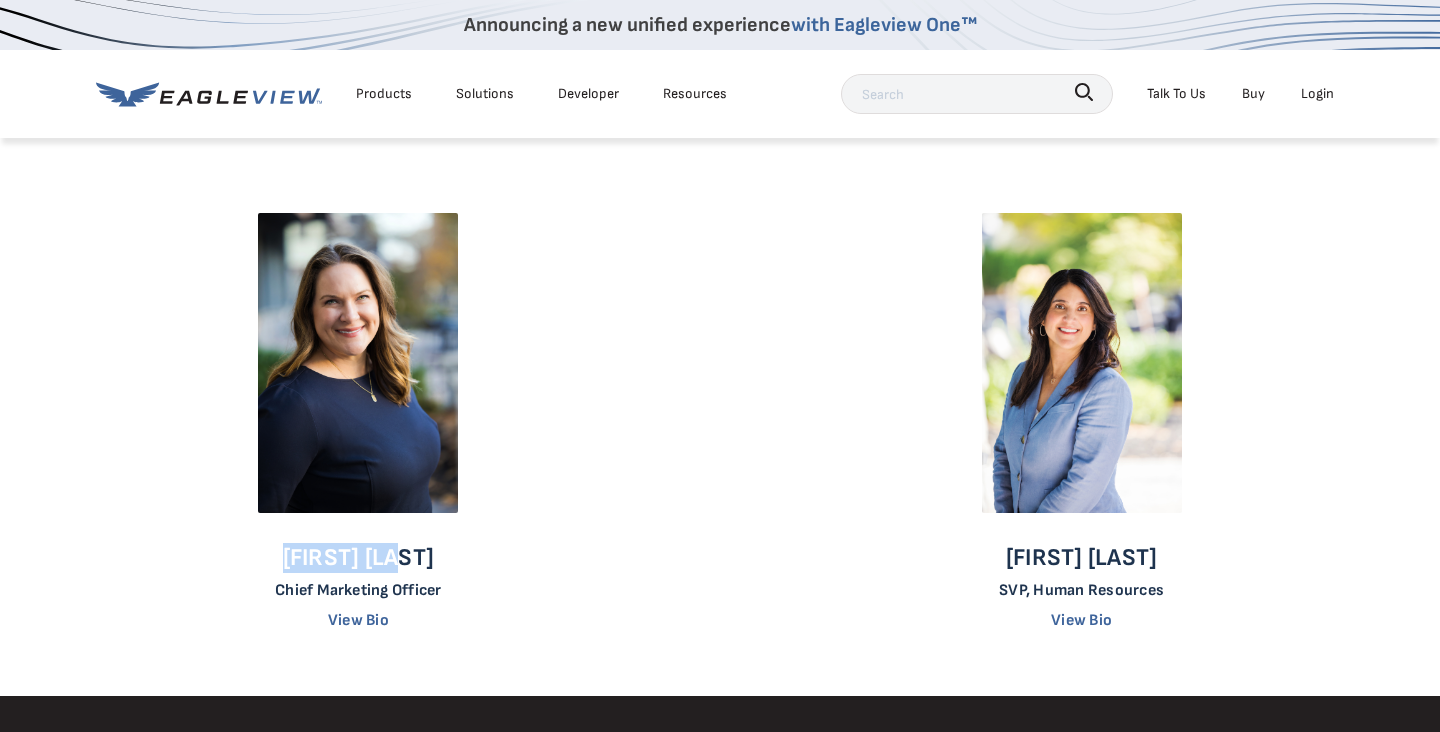 drag, startPoint x: 285, startPoint y: 559, endPoint x: 436, endPoint y: 561, distance: 151.01324 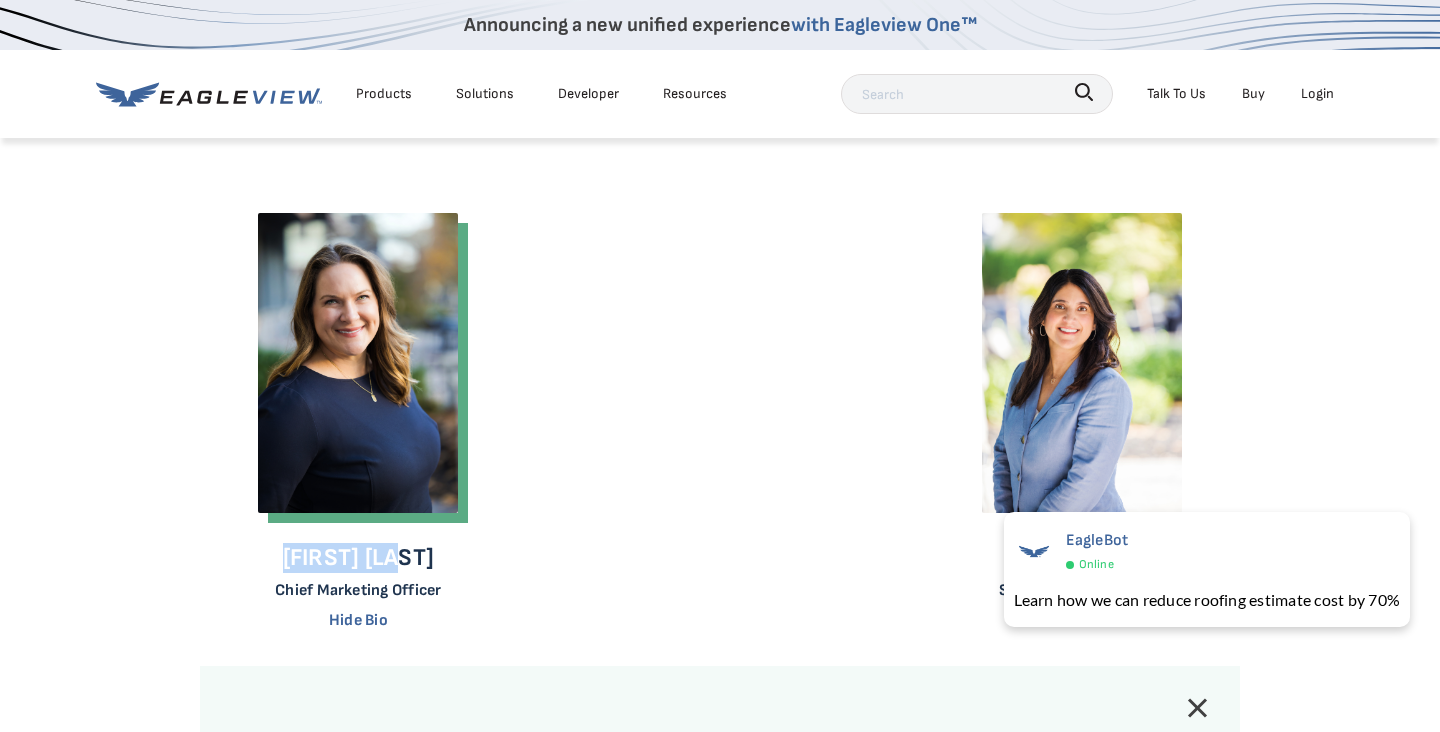 copy on "[FIRST] [LAST]" 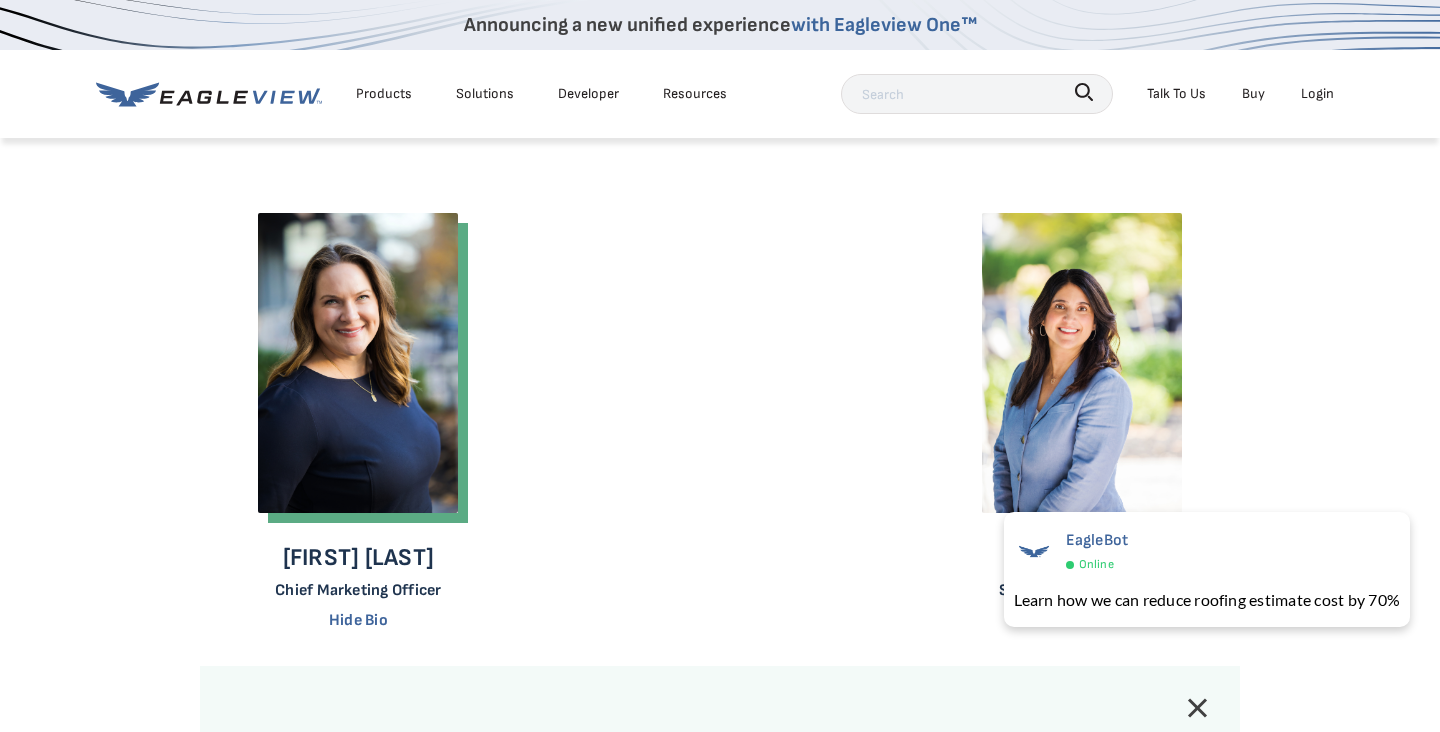 click on "[FIRST] [LAST]
Chief Financial Officer
View Bio
[FIRST] [LAST]
Chief Financial Officer
[FIRST] [LAST] , CFO of EagleView, has over 30 years of experience in finance and operations with multiple companies in different industries. Most recently, he served as CFO of Enfusion, Inc. where he took the company public through an IPO and led the company through unprecedented growth and transformation. Prior to joining Enfusion, [LAST] was CFO of Quinnox, Inc., an IT services company based in Chicago & India and before that was the co-founding Principal and CFO of Invision Capital, a private equity group providing debt and equity buyout financing to lower middle market businesses." at bounding box center (720, 257) 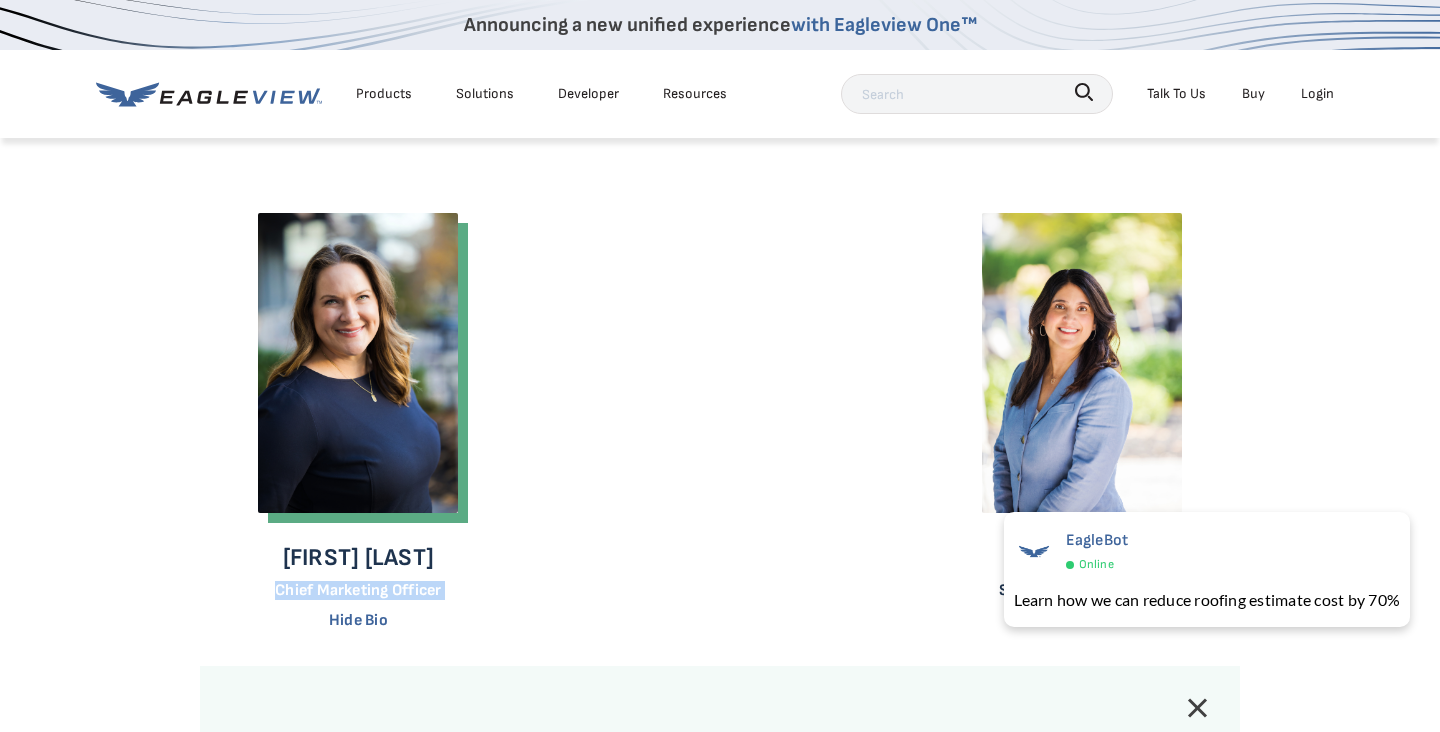 drag, startPoint x: 271, startPoint y: 588, endPoint x: 454, endPoint y: 599, distance: 183.3303 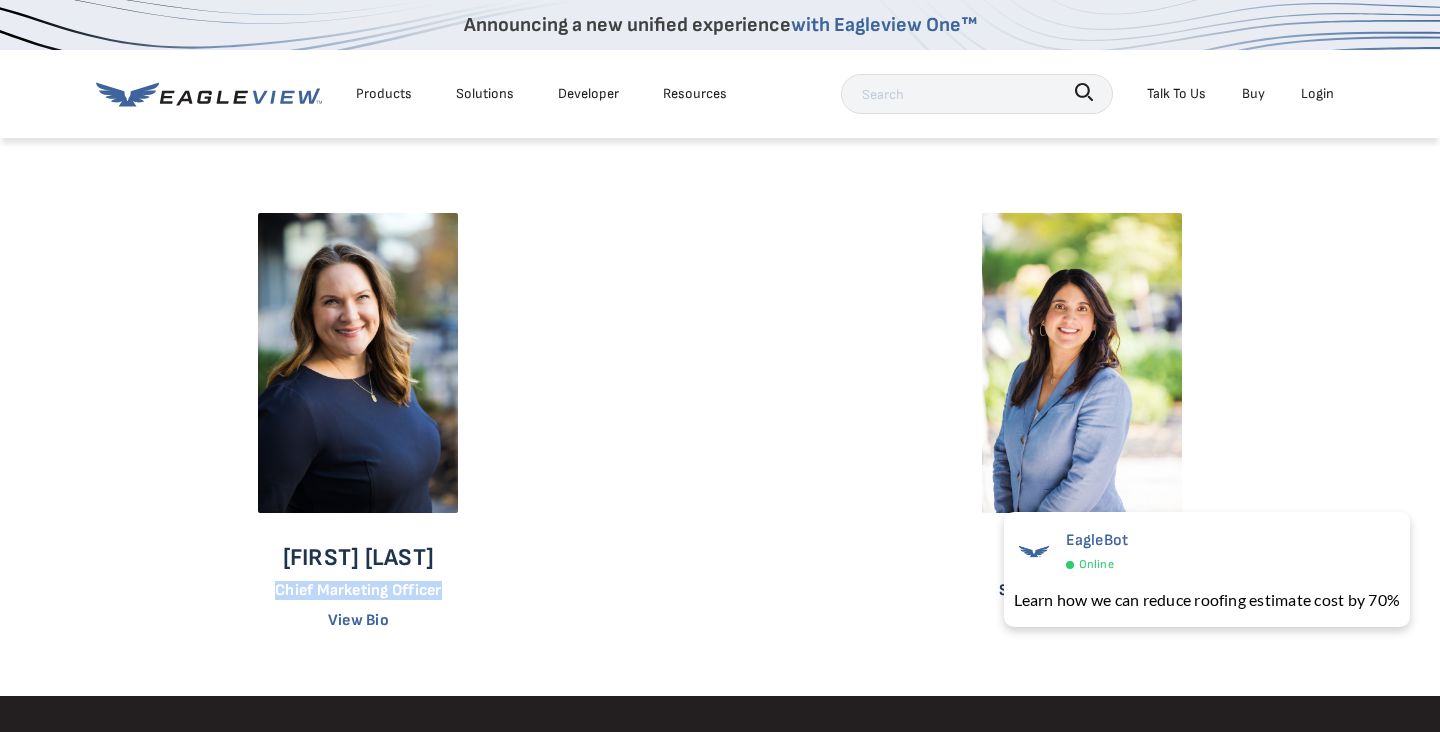 copy on "Chief Marketing Officer" 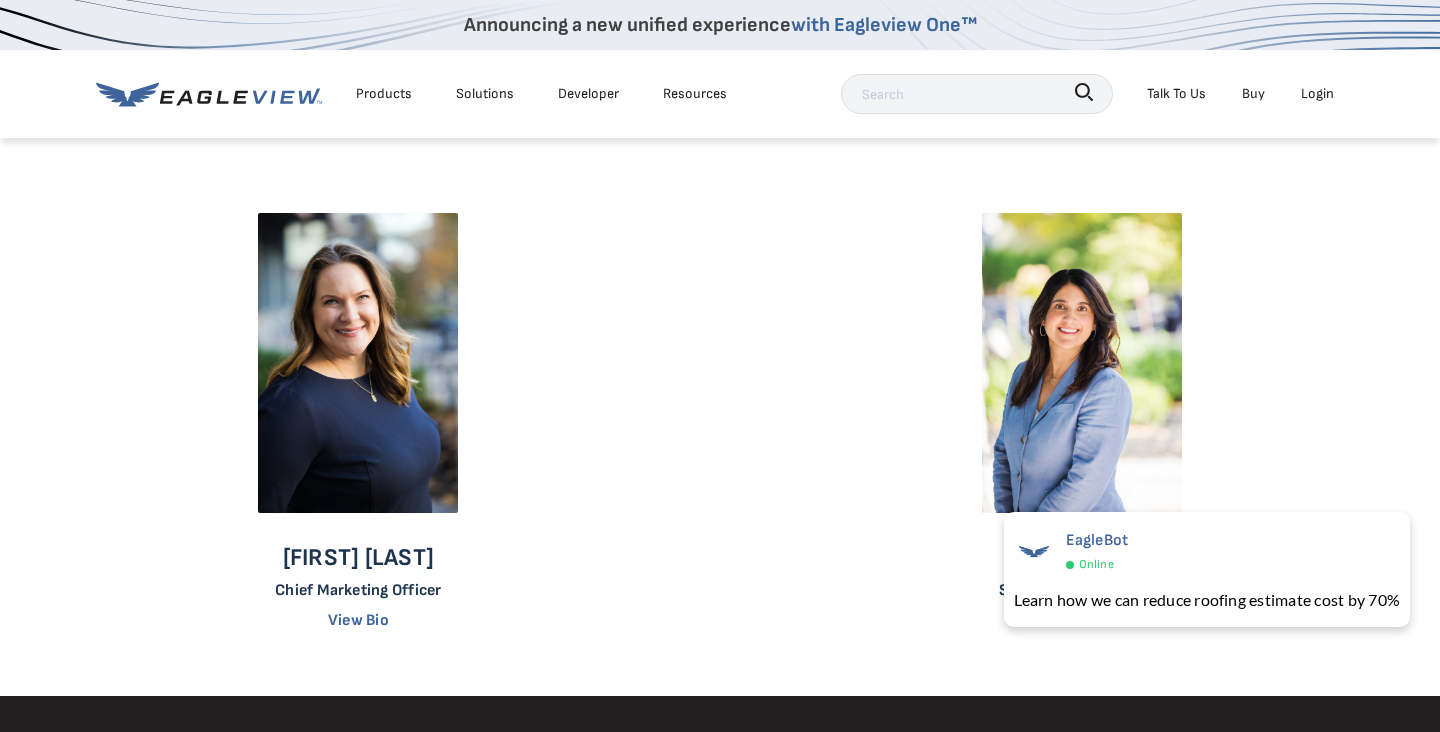 click at bounding box center [720, 447] 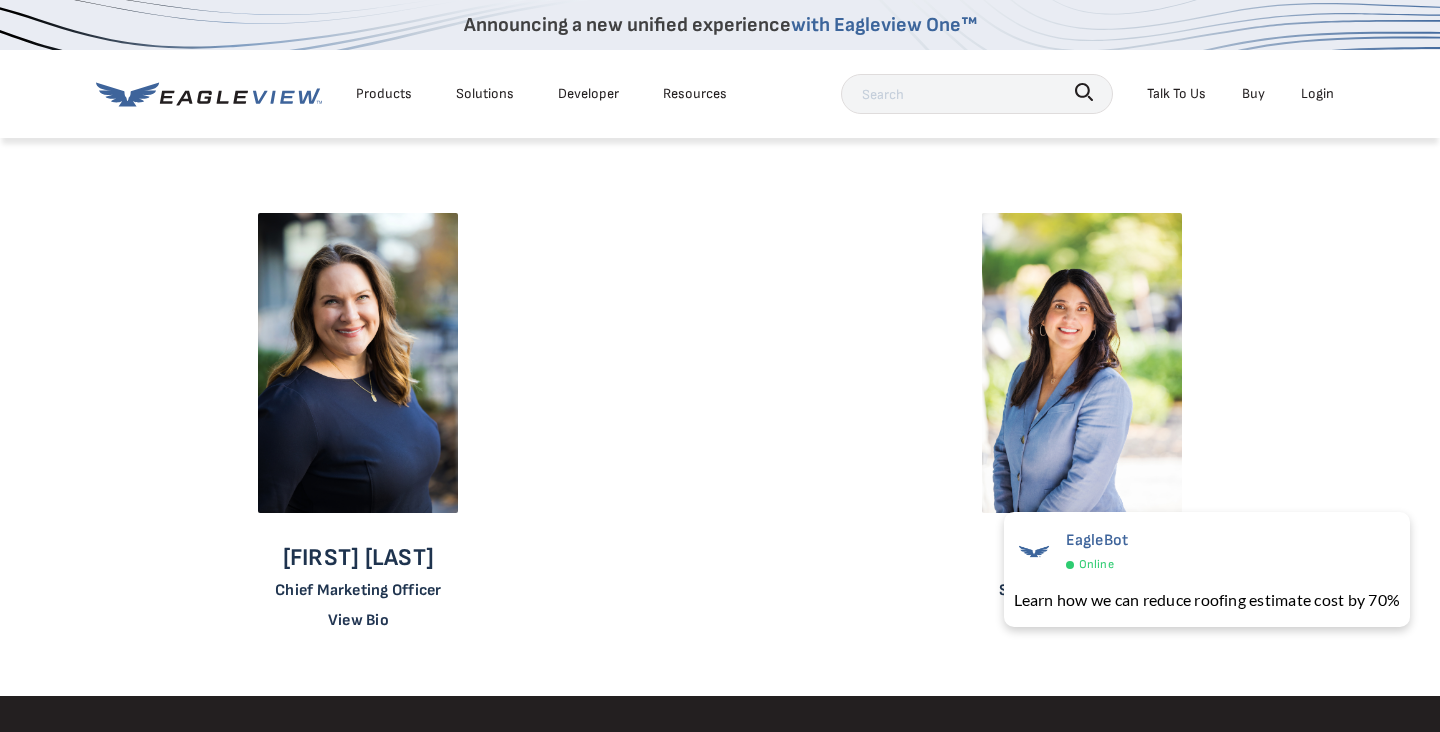 click on "View Bio" at bounding box center (358, 620) 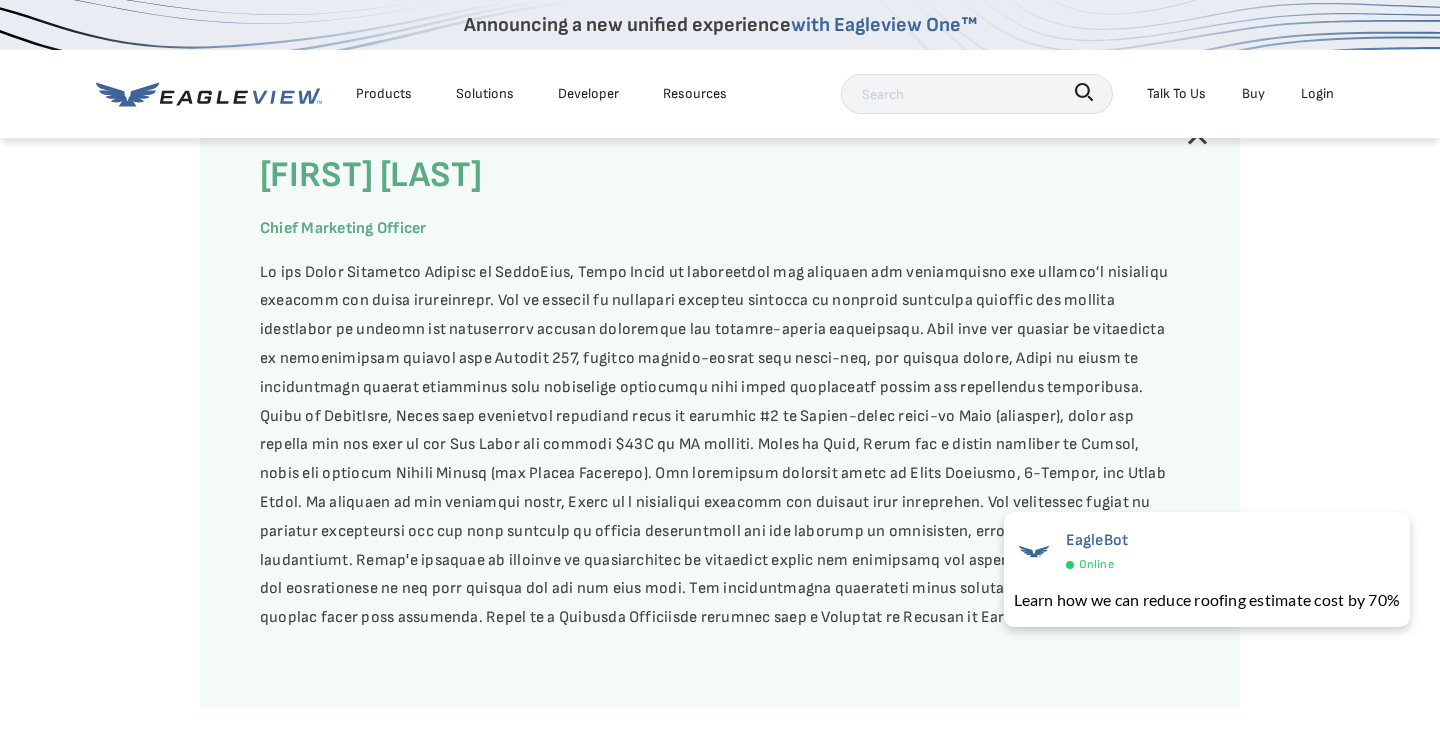 scroll, scrollTop: 2037, scrollLeft: 0, axis: vertical 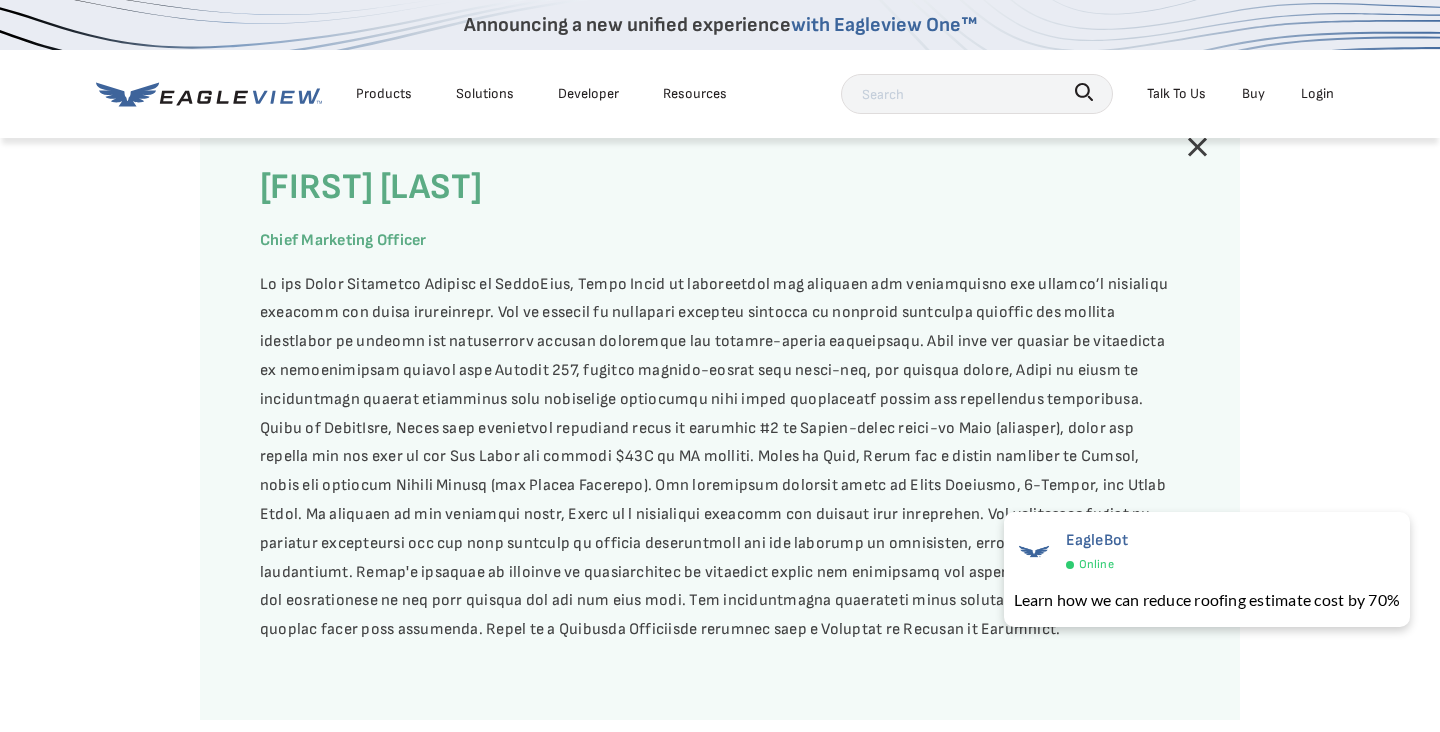 click at bounding box center [1198, 147] 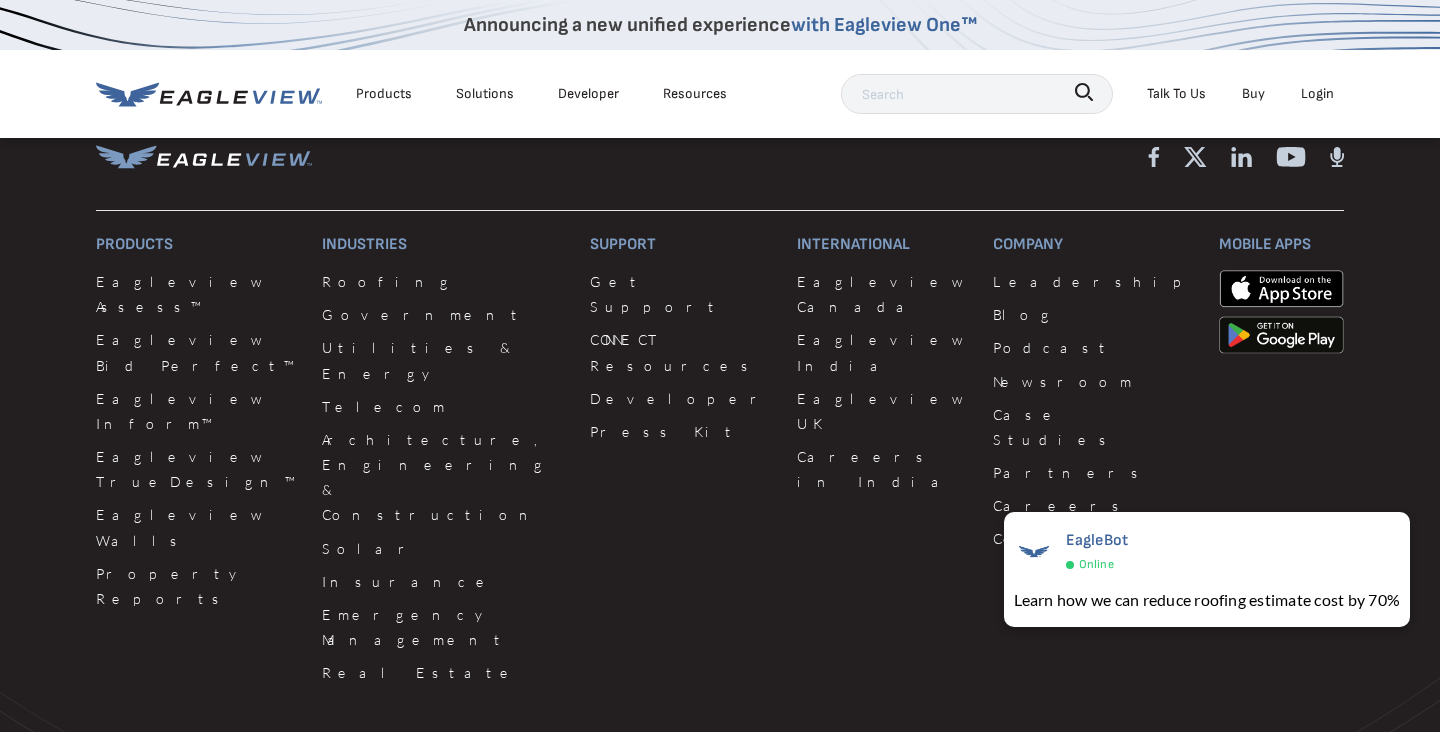 scroll, scrollTop: 2117, scrollLeft: 0, axis: vertical 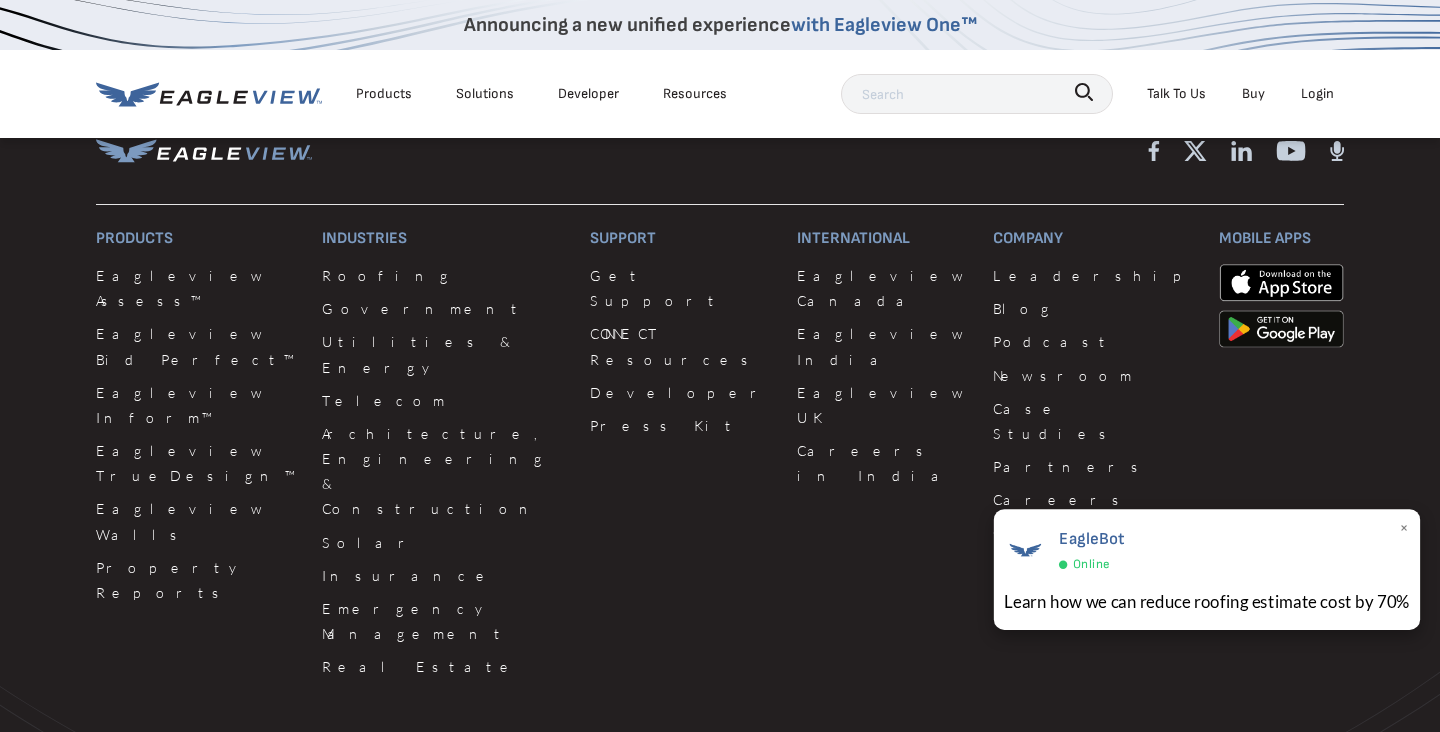 click on "×" at bounding box center (1404, 530) 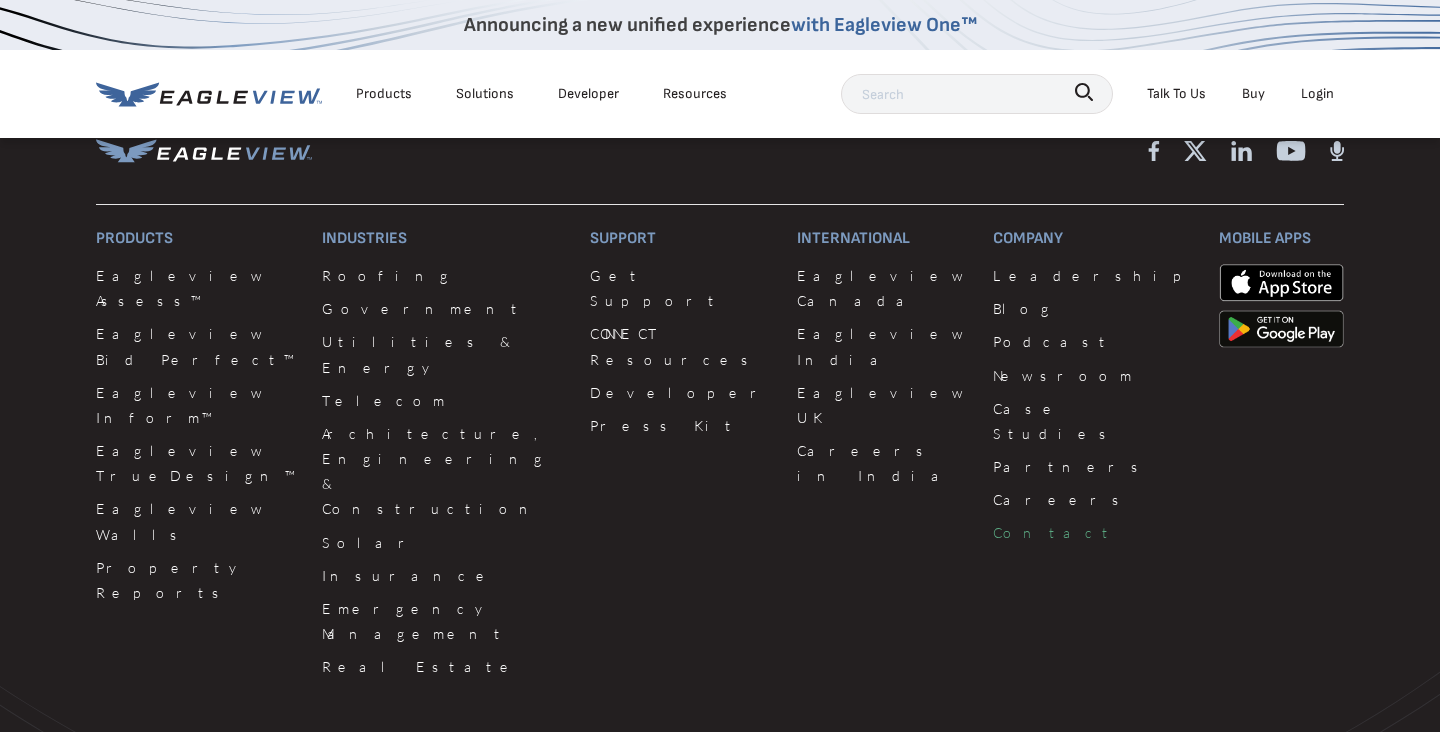 click on "Contact" at bounding box center (1094, 532) 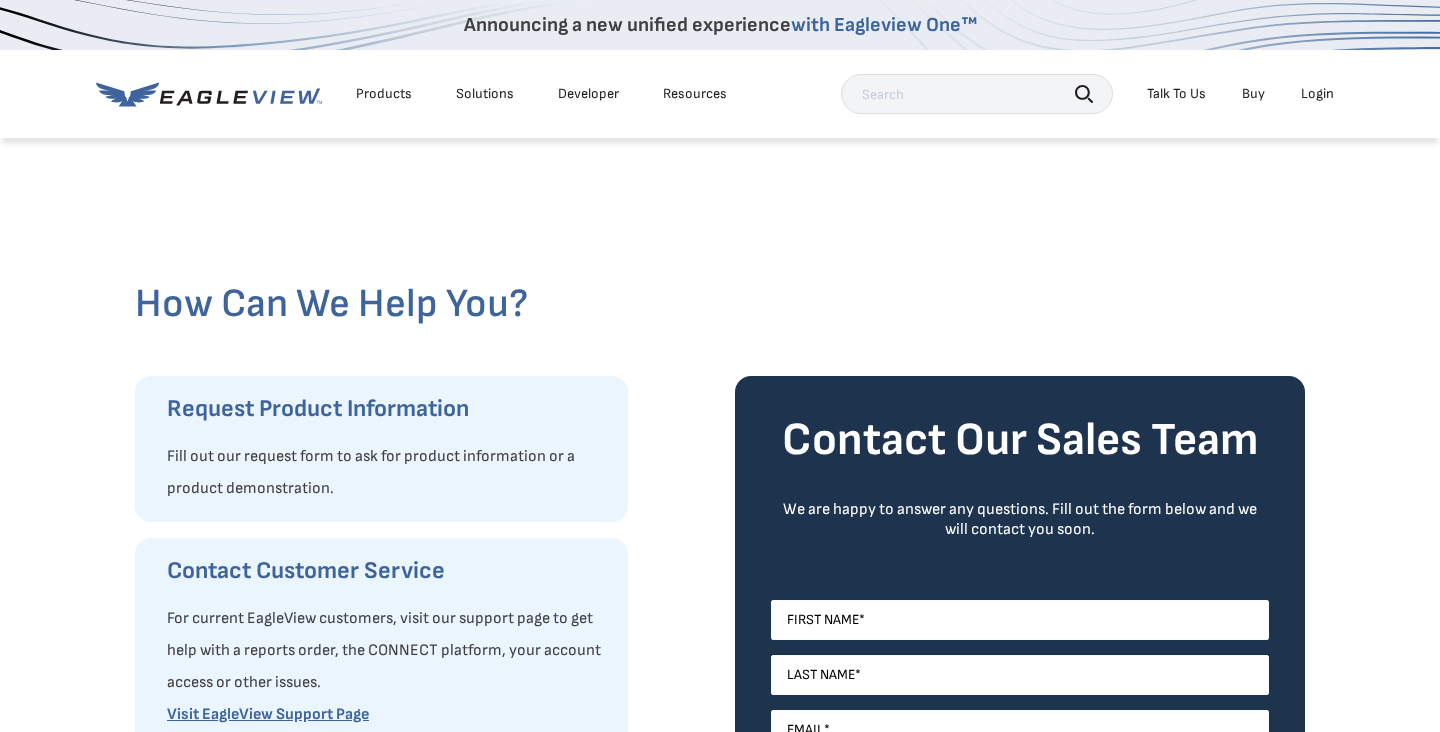 scroll, scrollTop: 0, scrollLeft: 0, axis: both 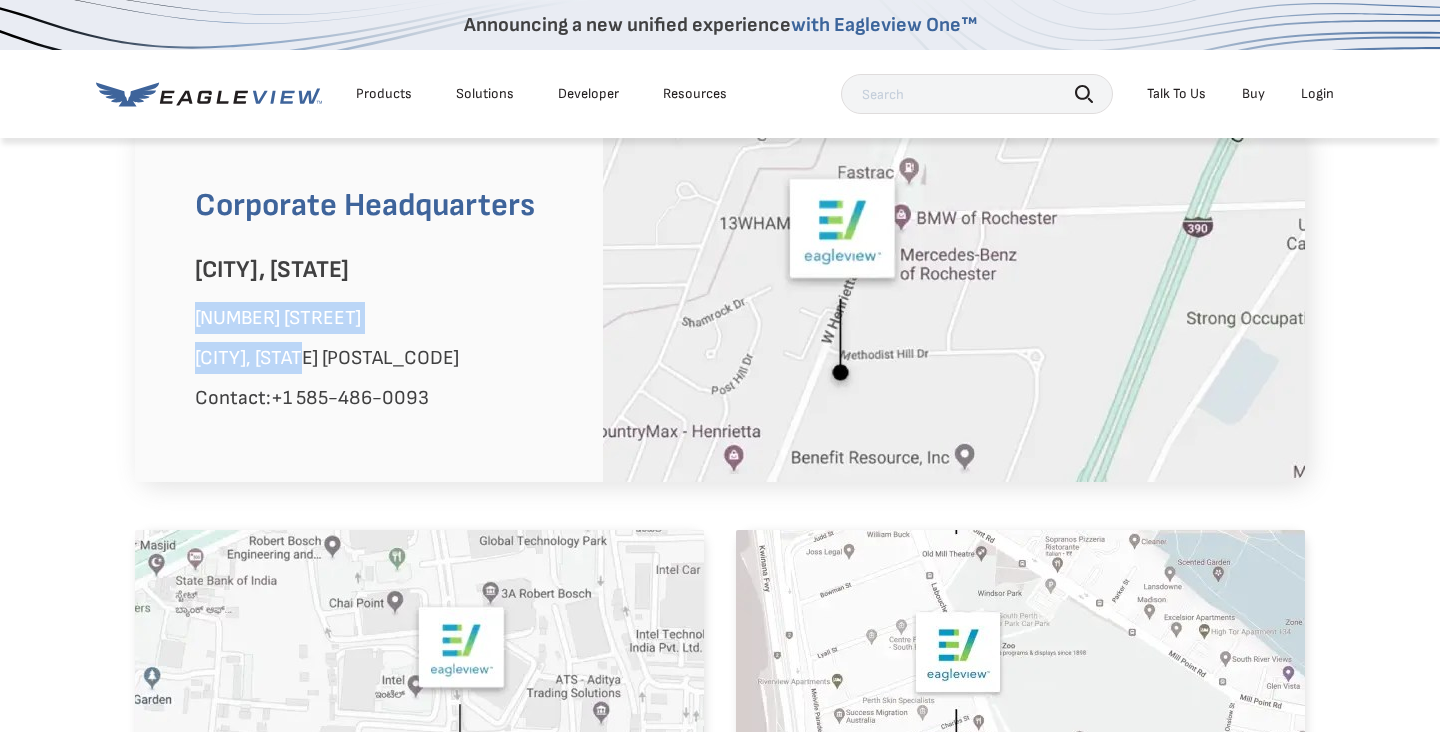 drag, startPoint x: 195, startPoint y: 313, endPoint x: 315, endPoint y: 357, distance: 127.81236 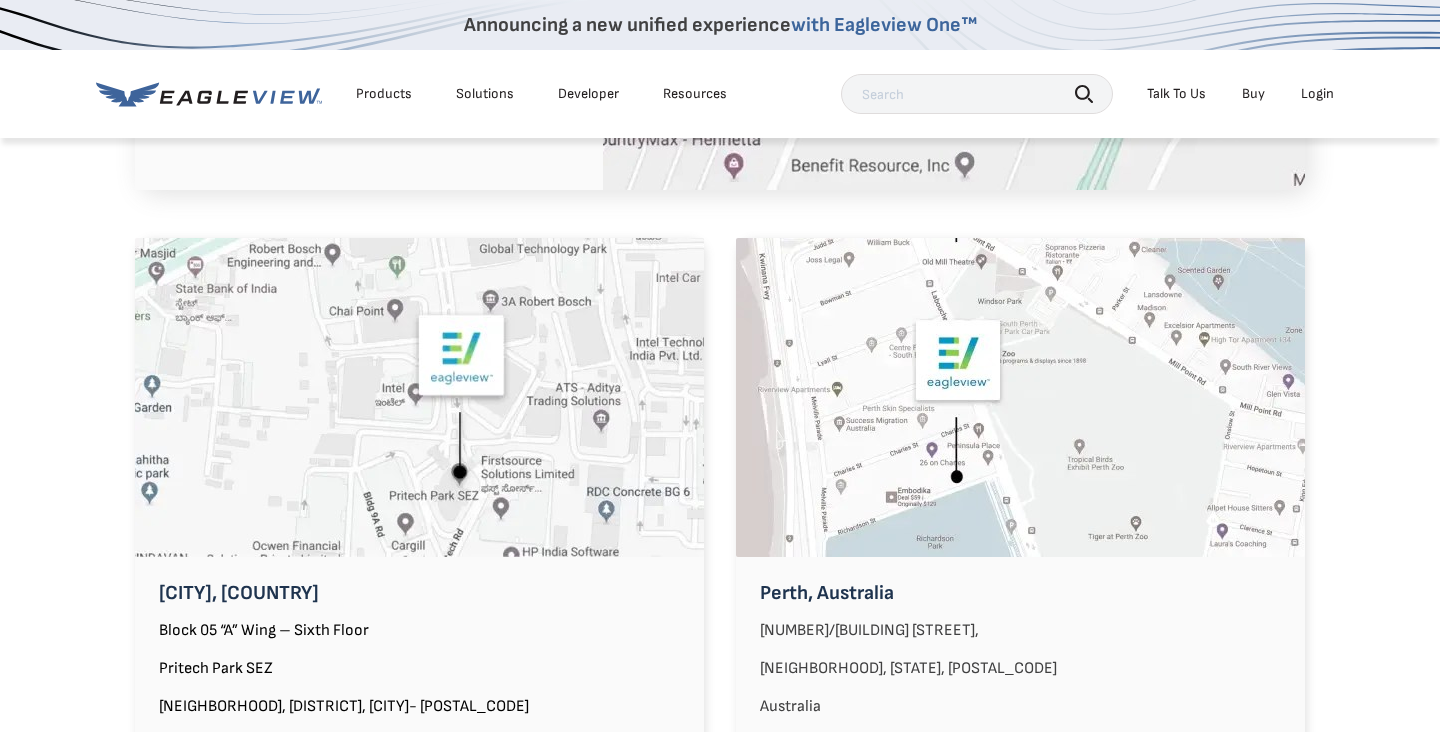 scroll, scrollTop: 1783, scrollLeft: 0, axis: vertical 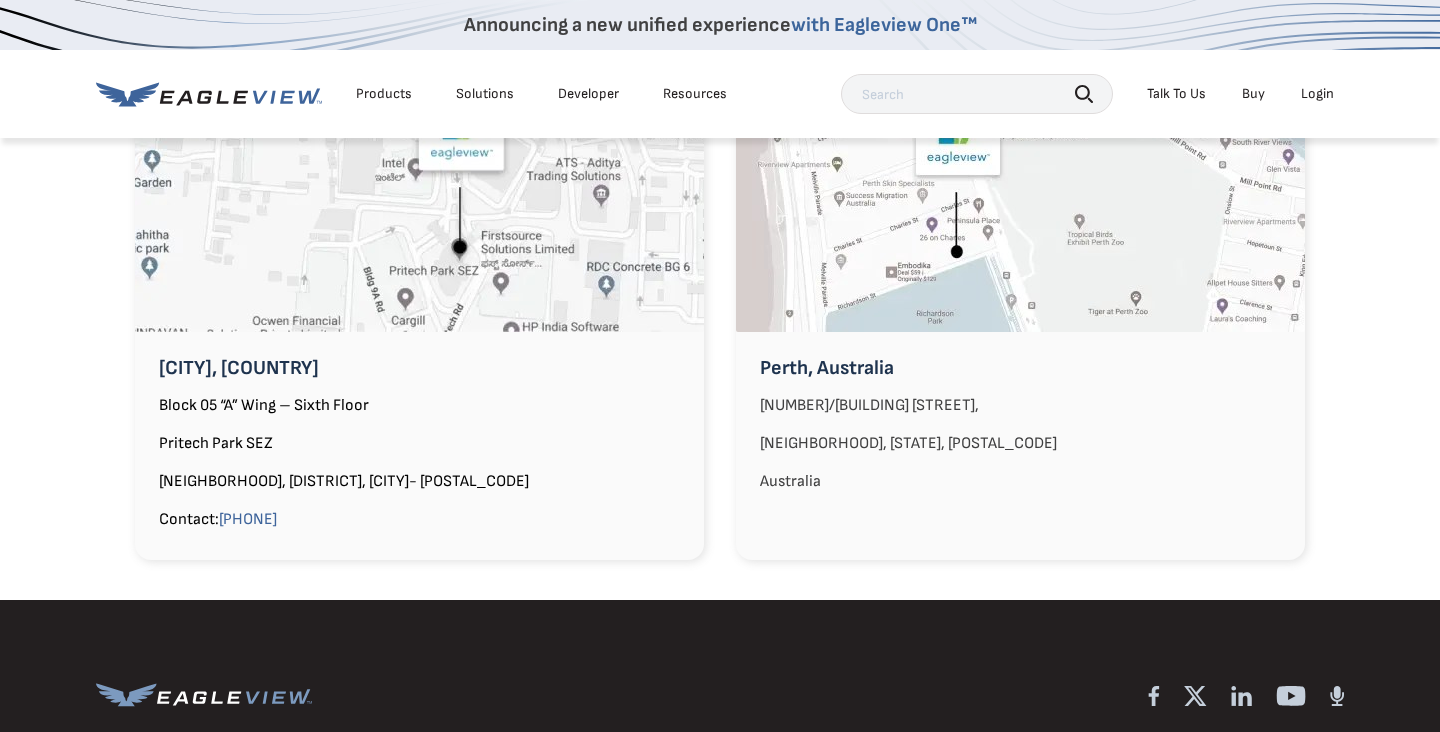 click on "Corporate Headquarters
Rochester, NY
25 Methodist Hill Drive
Rochester, NY 14623
Contact:  +1 585-486-0093
Bangalore, India
Block 05 “A” Wing – Sixth Floor
Pritech Park SEZ
Bellandur, Varthur Hobli, Bangalore- 560 103
Contact:  +91 80-6822-6822
Perth, Australia
5/23 Richardson St,
South Perth, Western Australia, 6151
Australia" at bounding box center (720, 60) 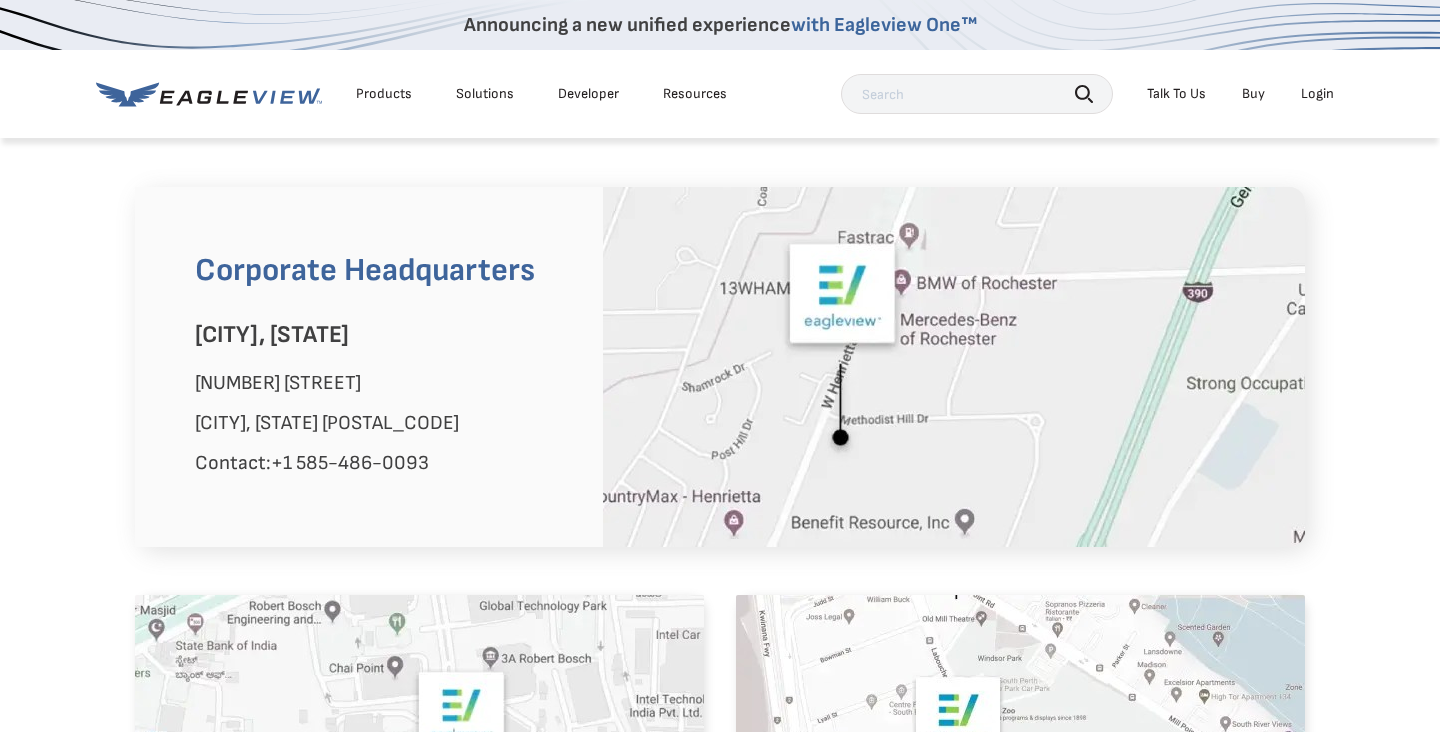 scroll, scrollTop: 1181, scrollLeft: 0, axis: vertical 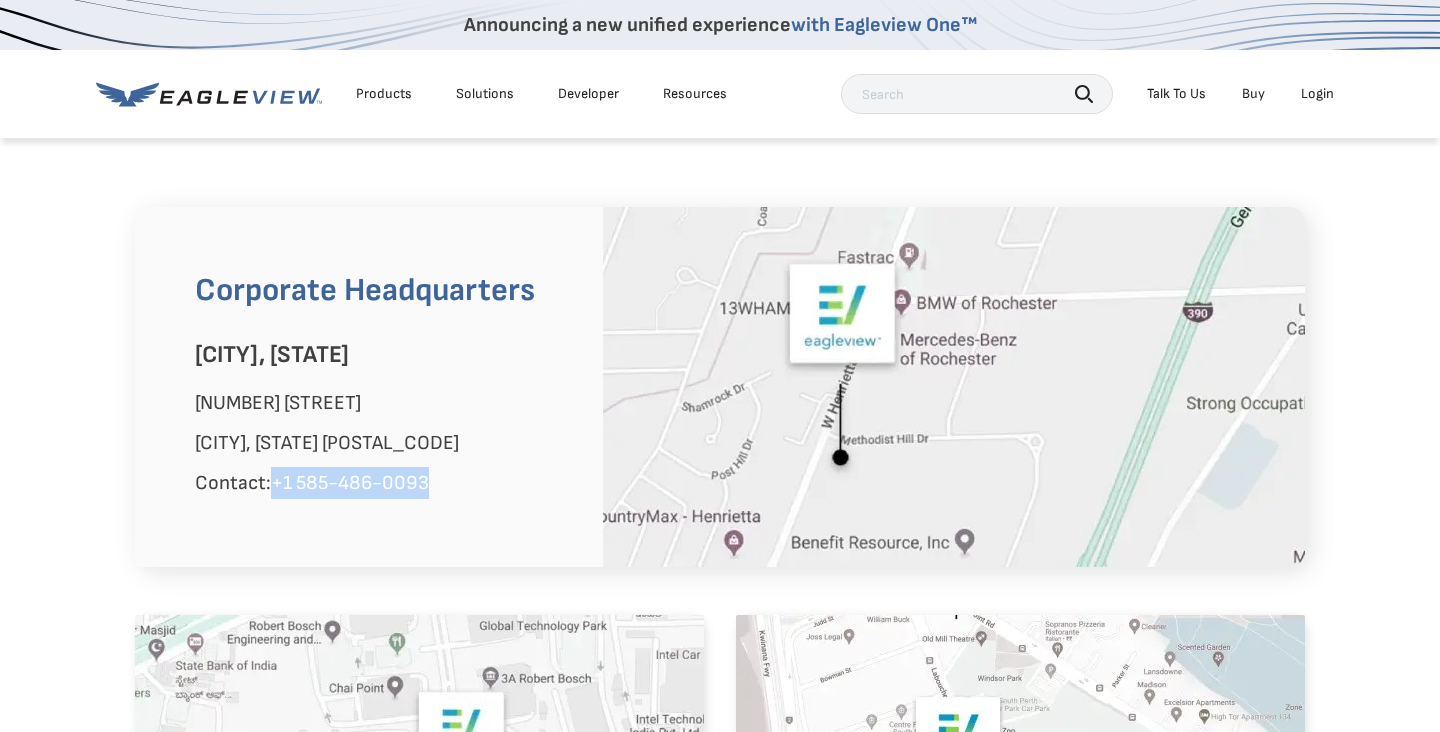 drag, startPoint x: 451, startPoint y: 478, endPoint x: 278, endPoint y: 481, distance: 173.02602 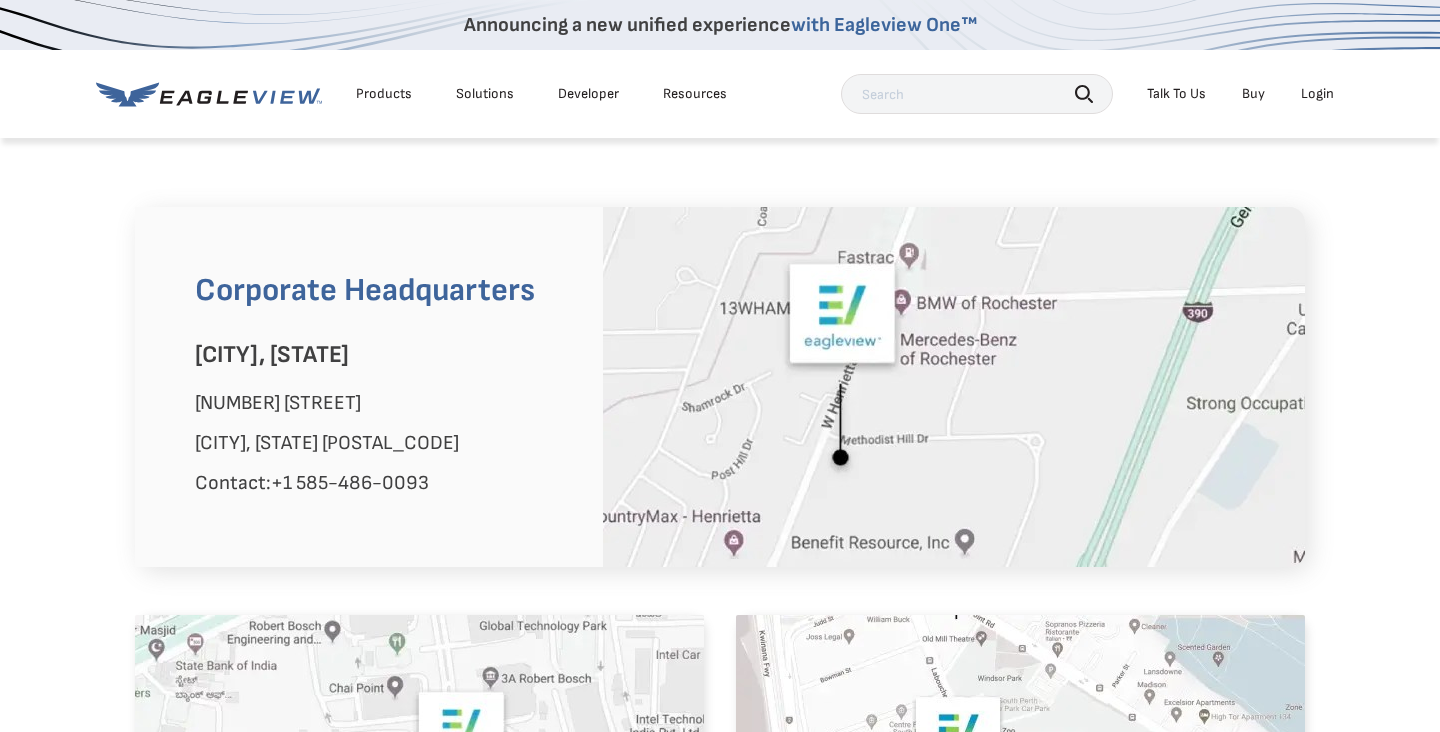 click on "Corporate Headquarters
Rochester, NY
25 Methodist Hill Drive
Rochester, NY 14623
Contact:  +1 585-486-0093
Bangalore, India
Block 05 “A” Wing – Sixth Floor
Pritech Park SEZ
Bellandur, Varthur Hobli, Bangalore- 560 103
Contact:  +91 80-6822-6822
Perth, Australia
5/23 Richardson St,
South Perth, Western Australia, 6151
Australia" at bounding box center (720, 662) 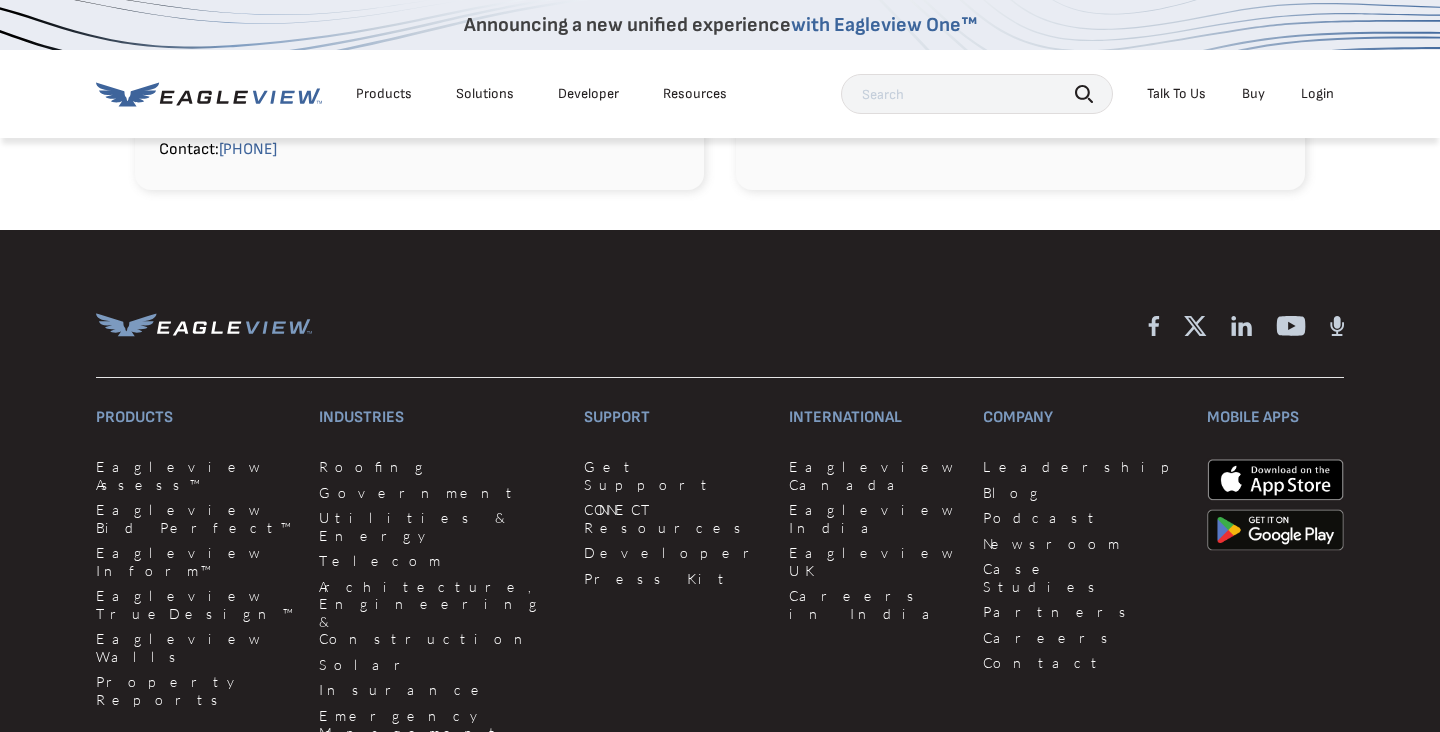 scroll, scrollTop: 2163, scrollLeft: 0, axis: vertical 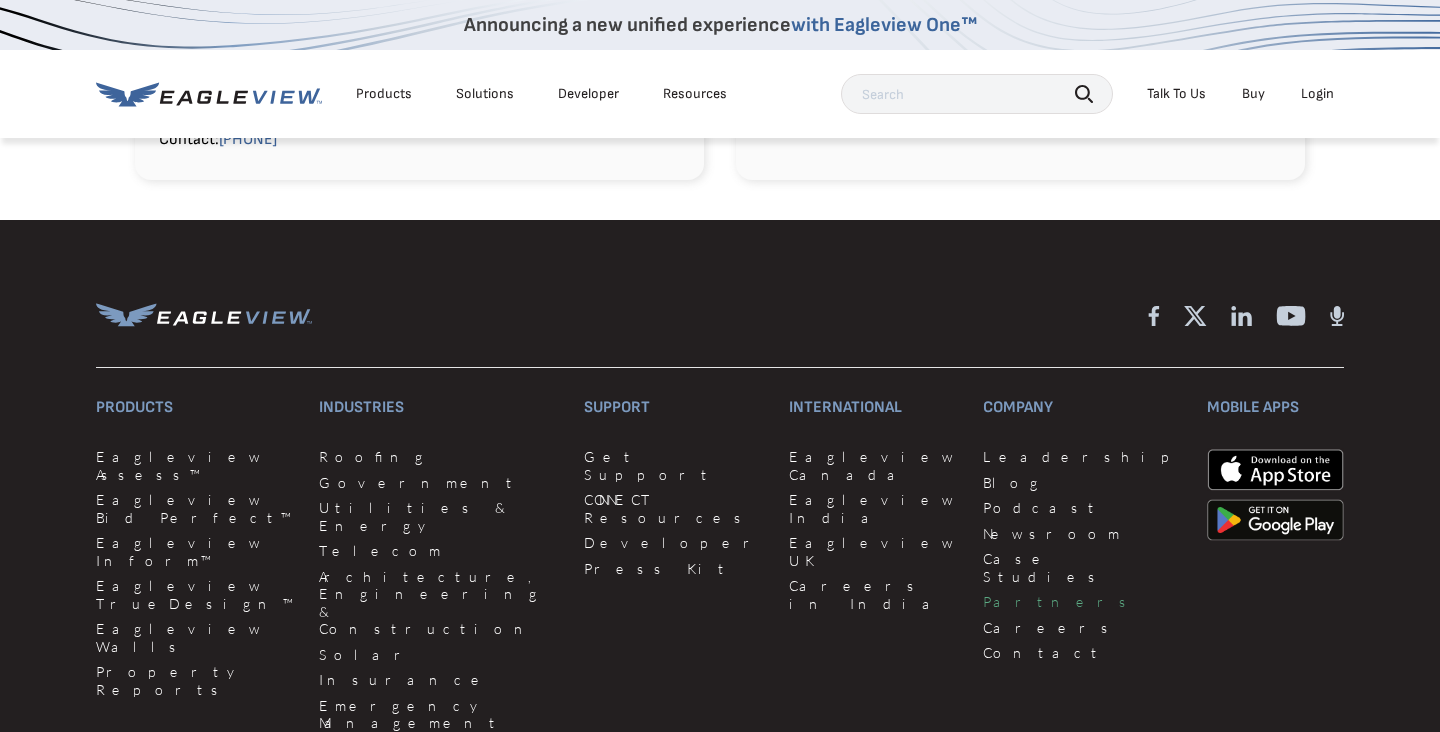 click on "Partners" at bounding box center (1083, 602) 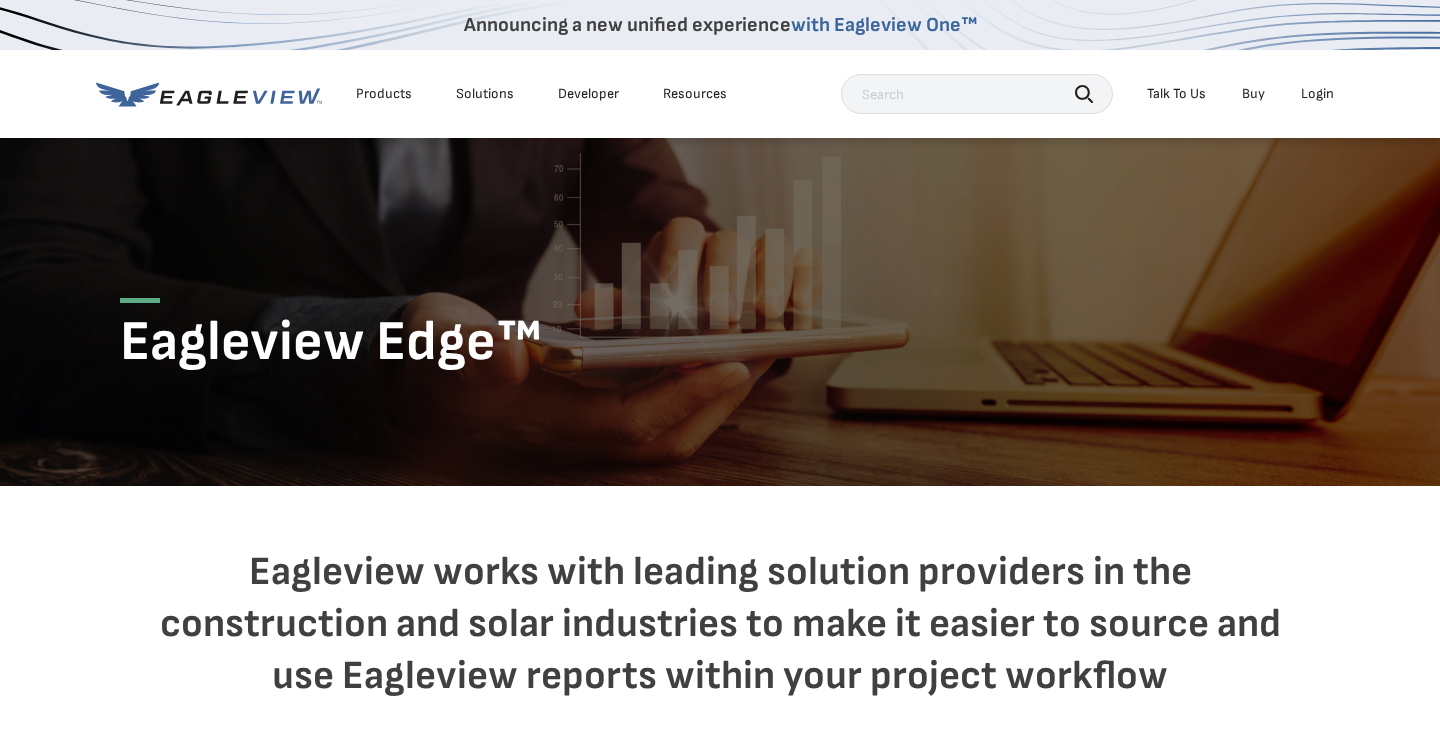 scroll, scrollTop: 0, scrollLeft: 0, axis: both 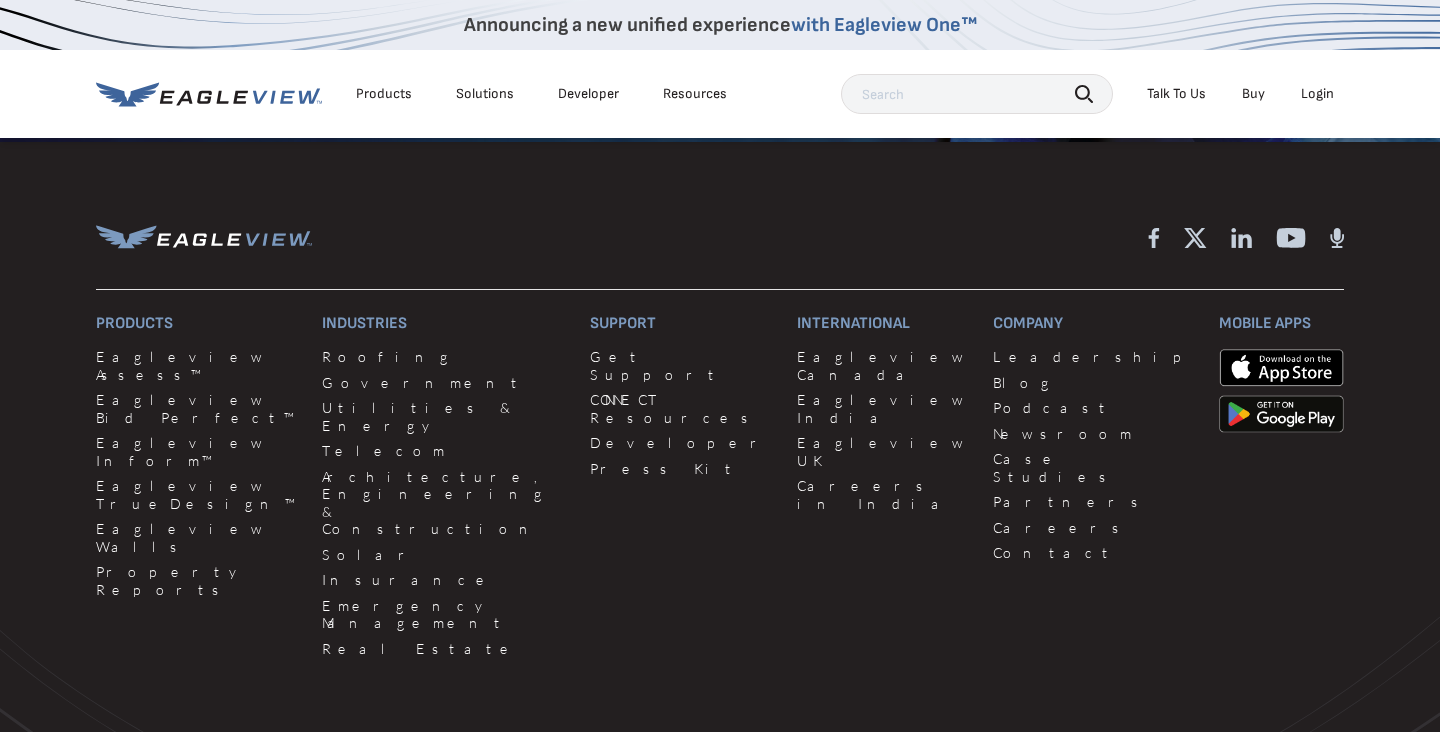 click 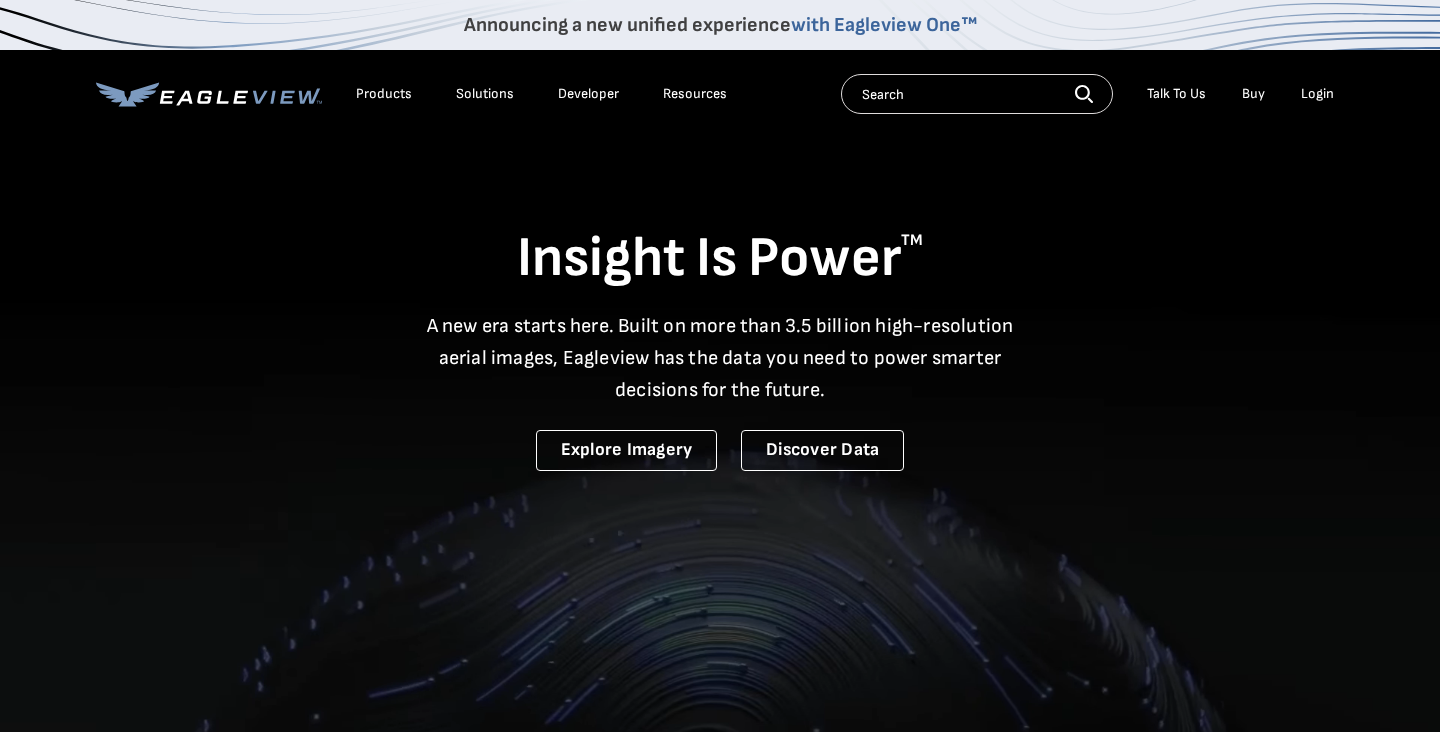 scroll, scrollTop: 0, scrollLeft: 0, axis: both 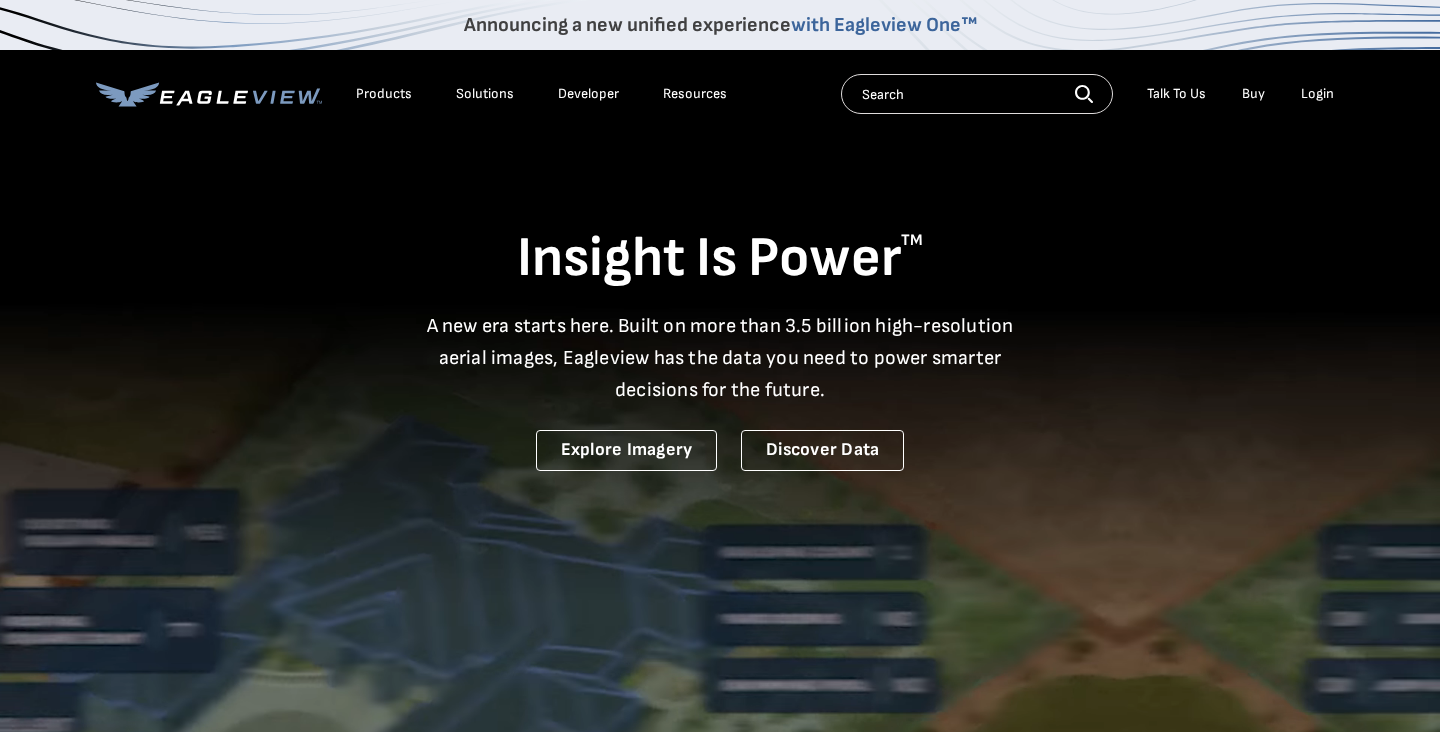 click on "Announcing a new unified experience  with Eagleview One™" at bounding box center (720, 25) 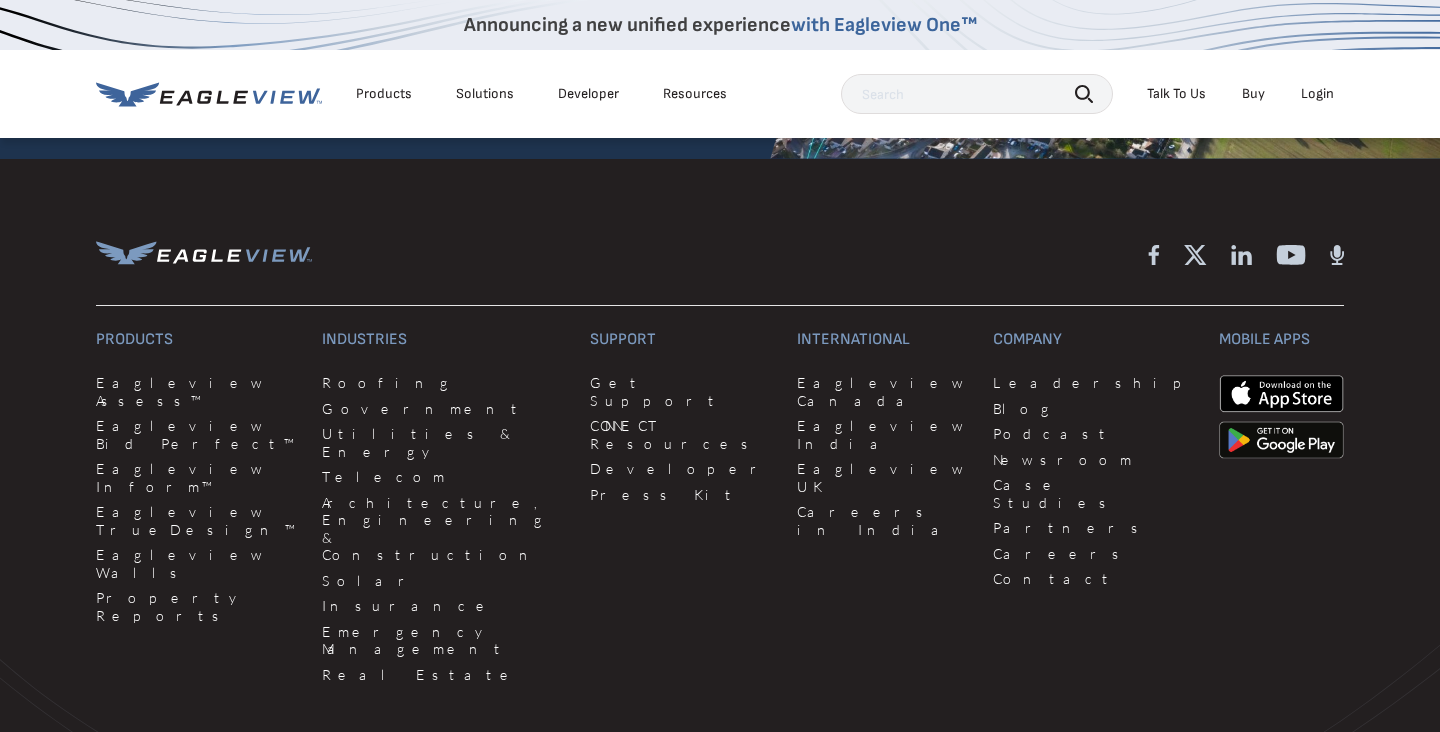 scroll, scrollTop: 5163, scrollLeft: 0, axis: vertical 